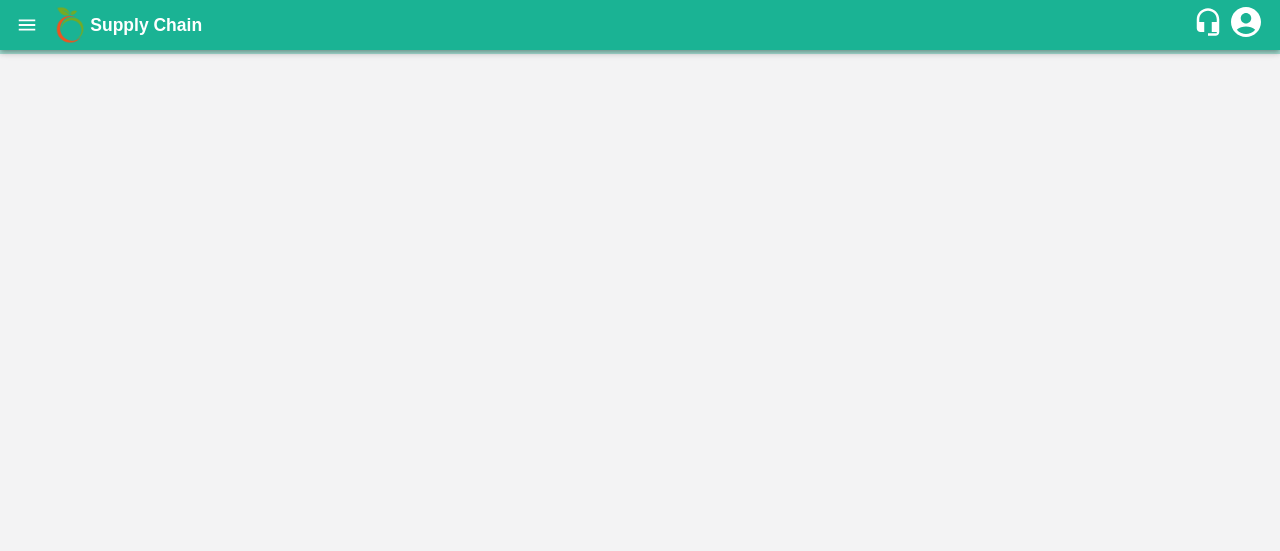 scroll, scrollTop: 0, scrollLeft: 0, axis: both 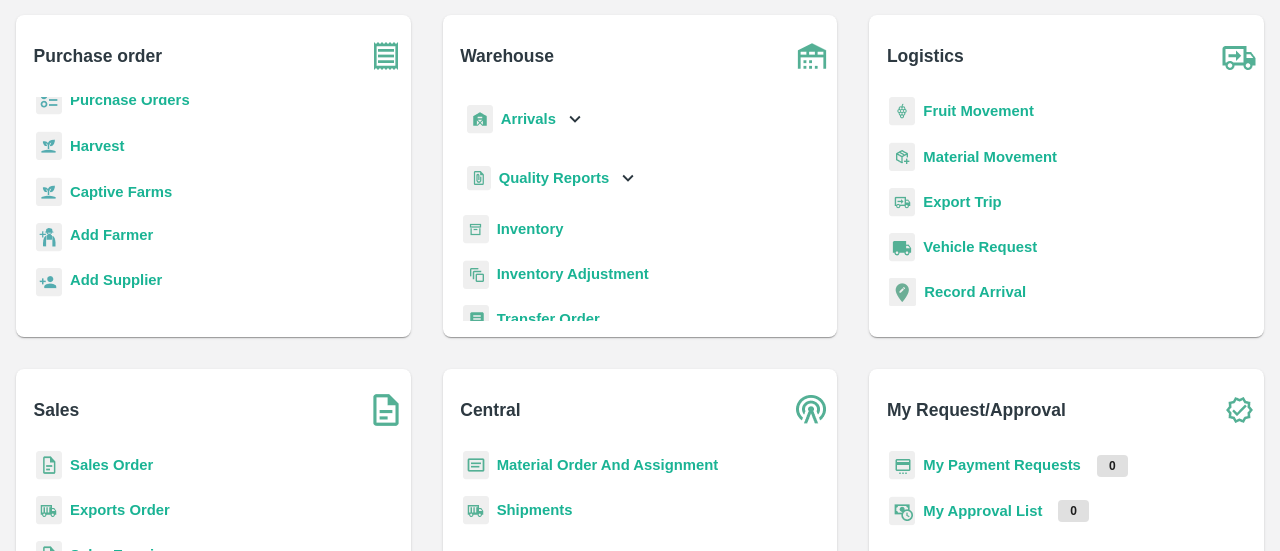 click on "Sales Order" at bounding box center (111, 465) 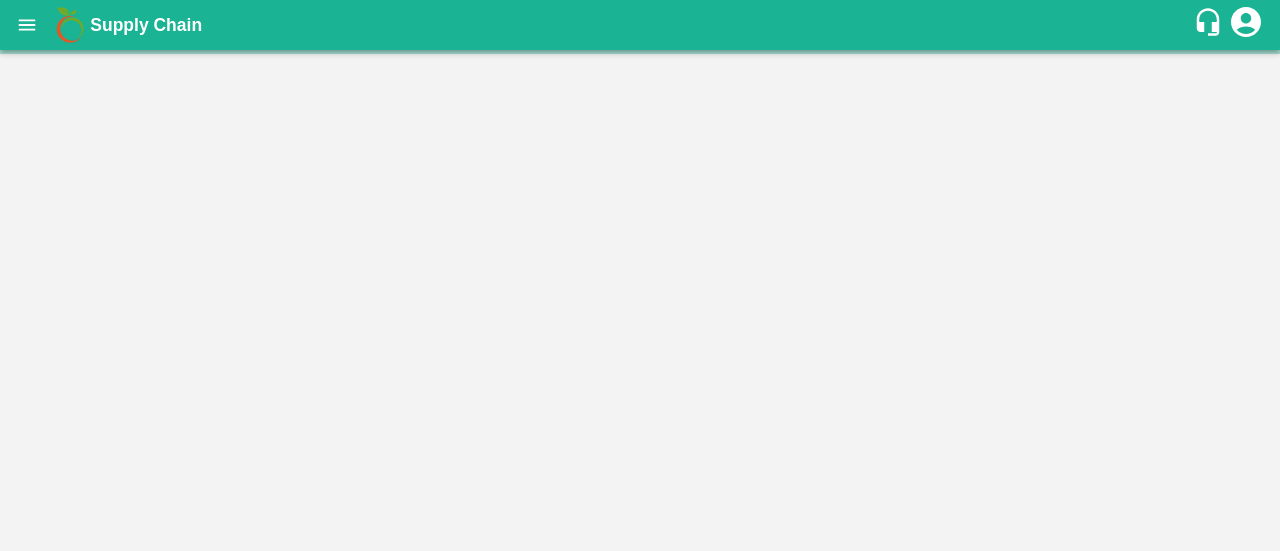 scroll, scrollTop: 0, scrollLeft: 0, axis: both 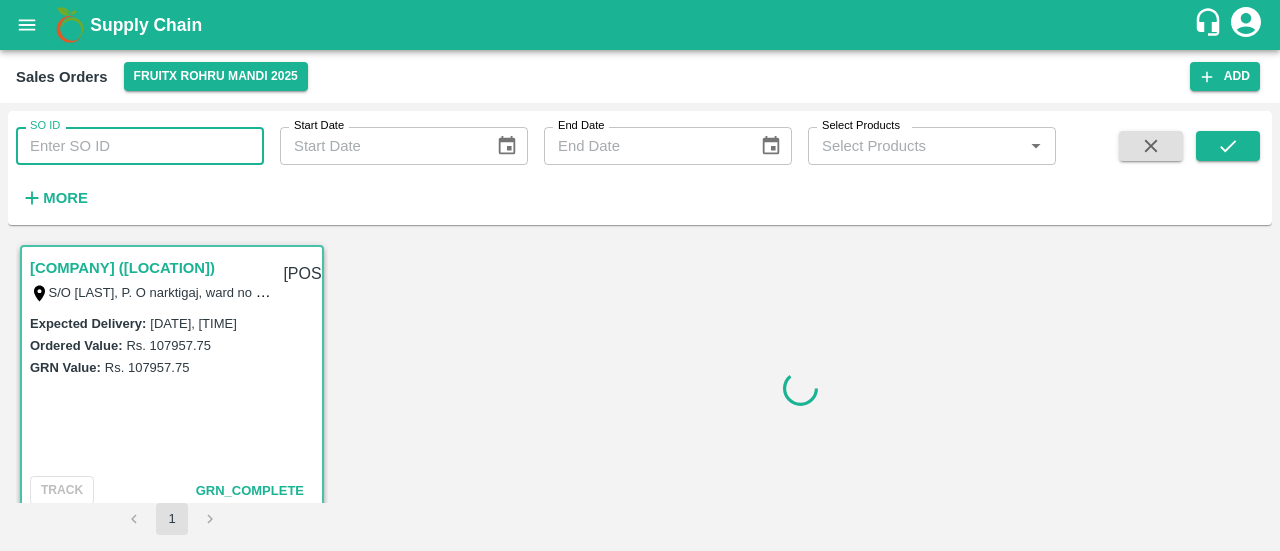 click on "SO ID" at bounding box center (140, 146) 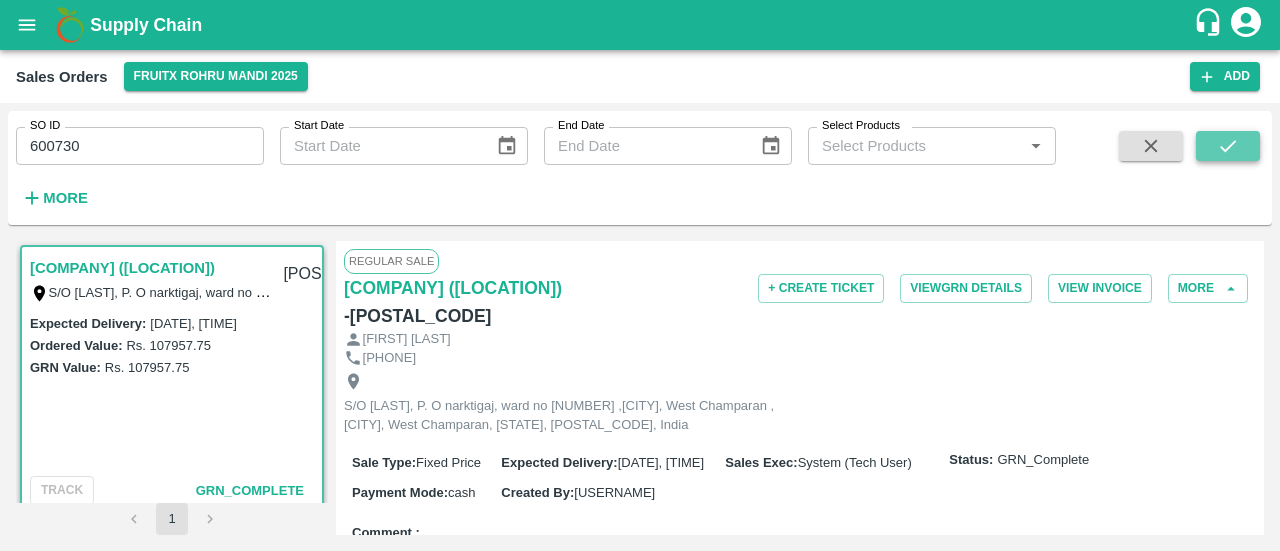 click 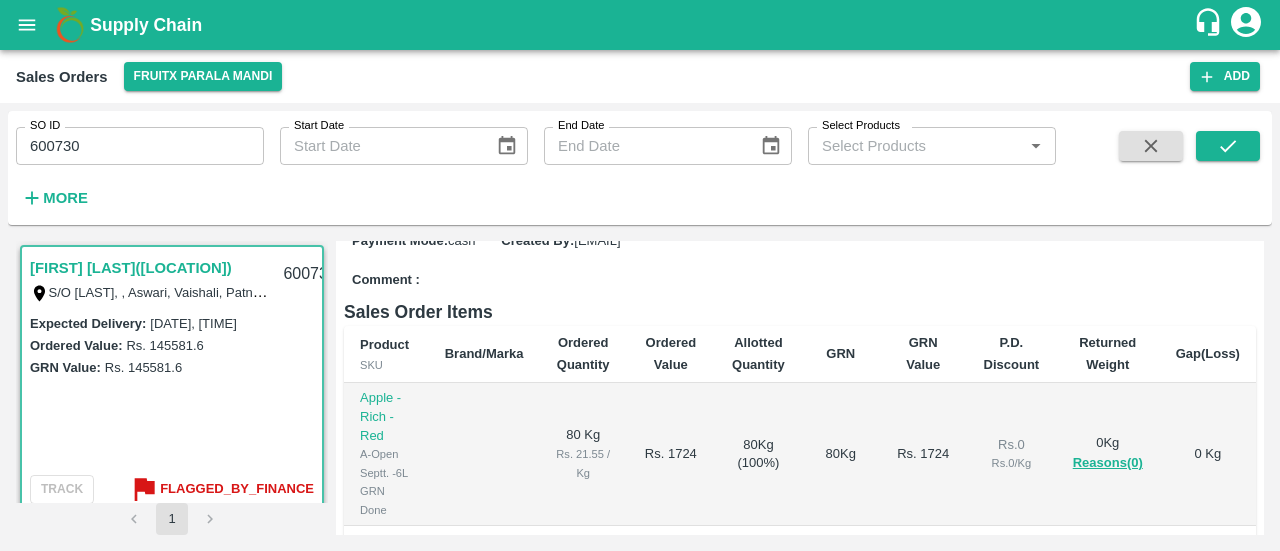 scroll, scrollTop: 291, scrollLeft: 0, axis: vertical 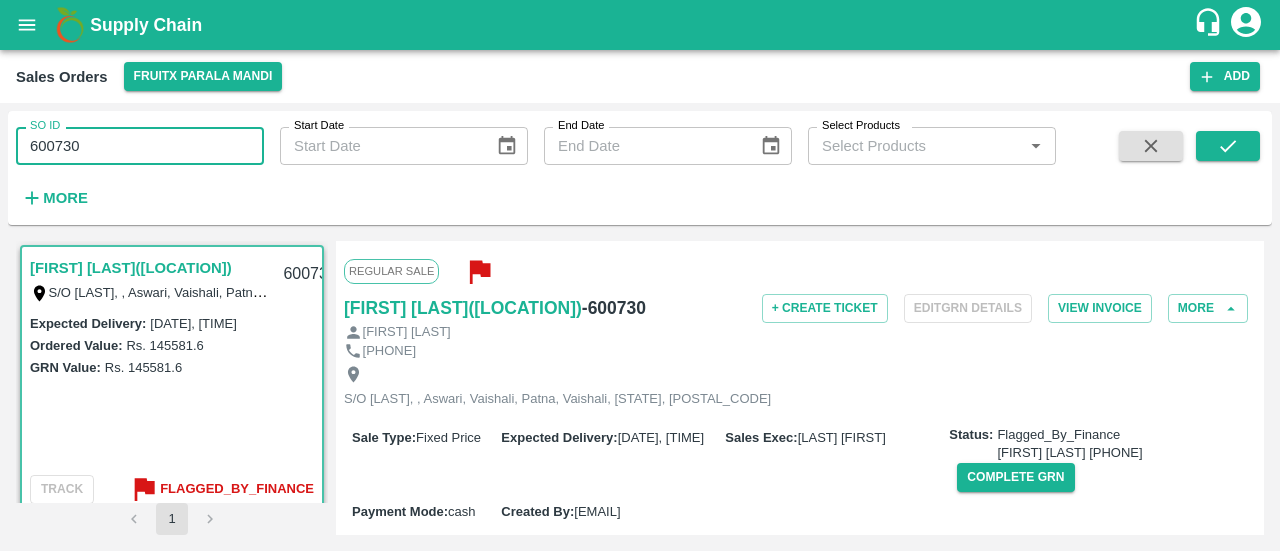 click on "600730" at bounding box center (140, 146) 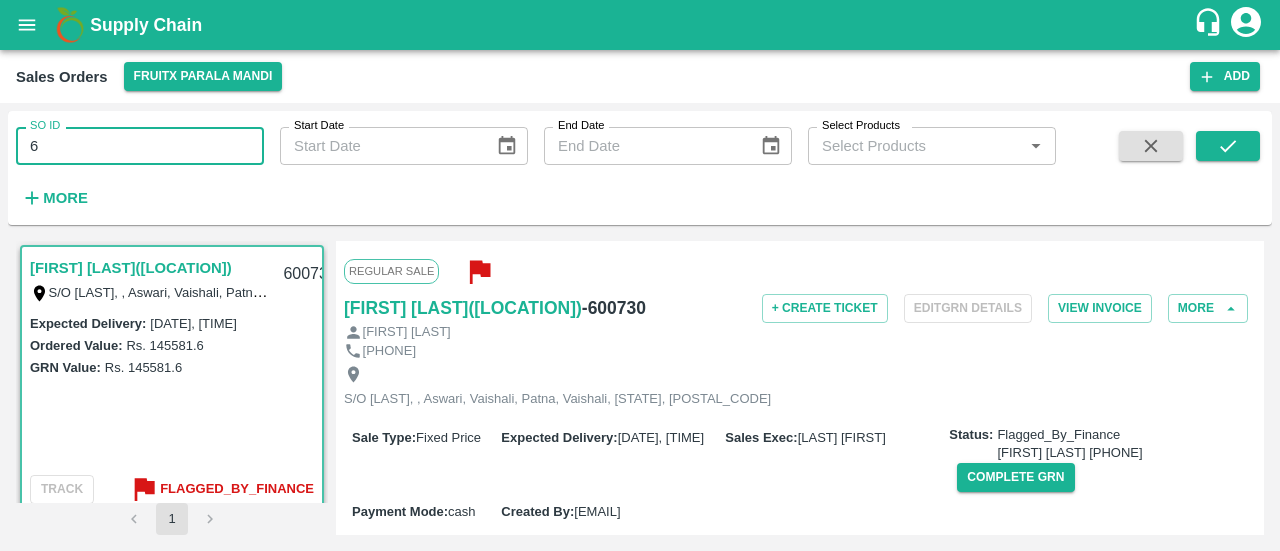 type on "6" 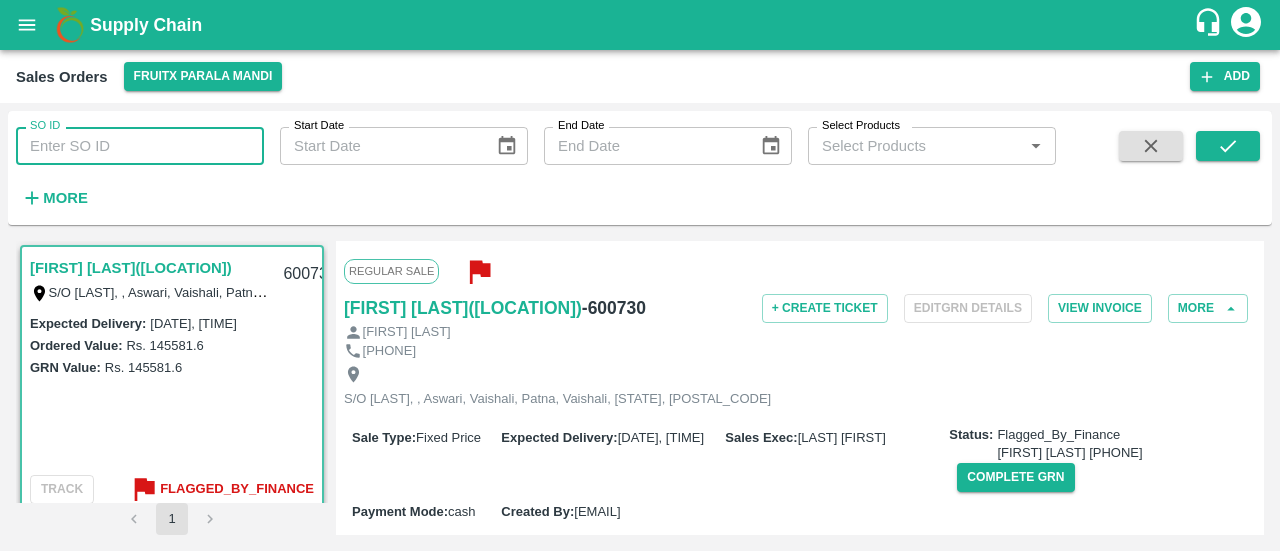 paste 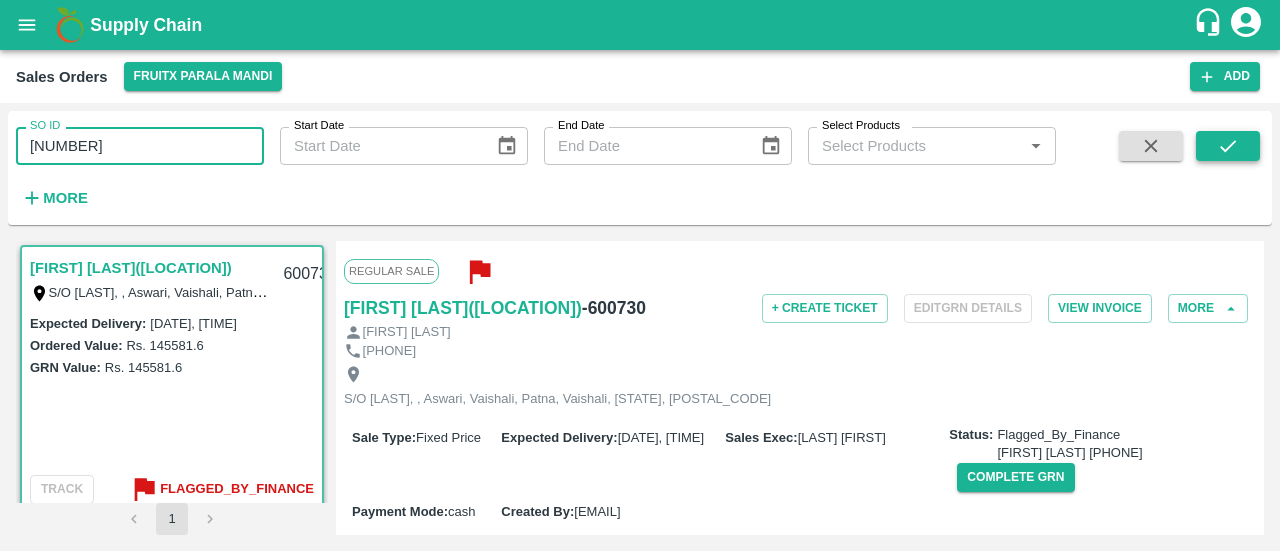 type on "600910" 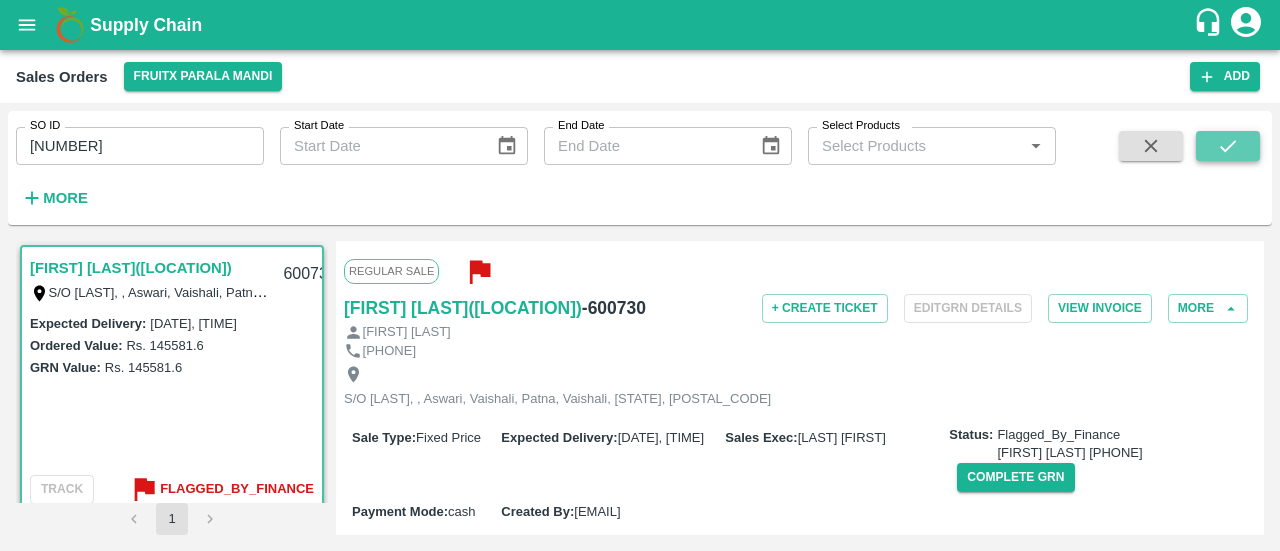 click 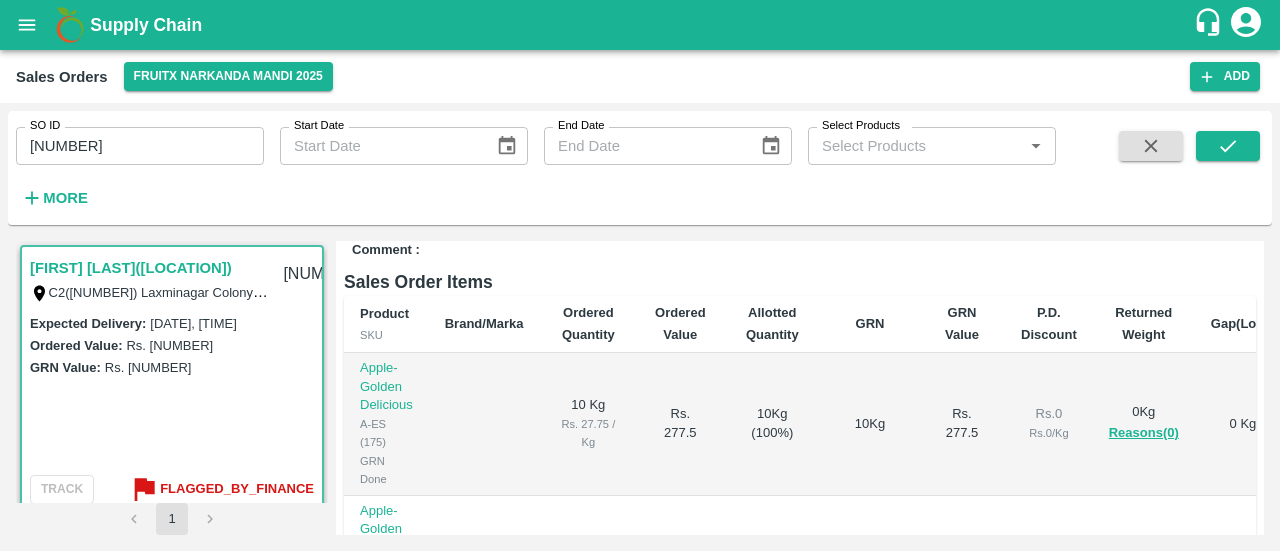 scroll, scrollTop: 0, scrollLeft: 0, axis: both 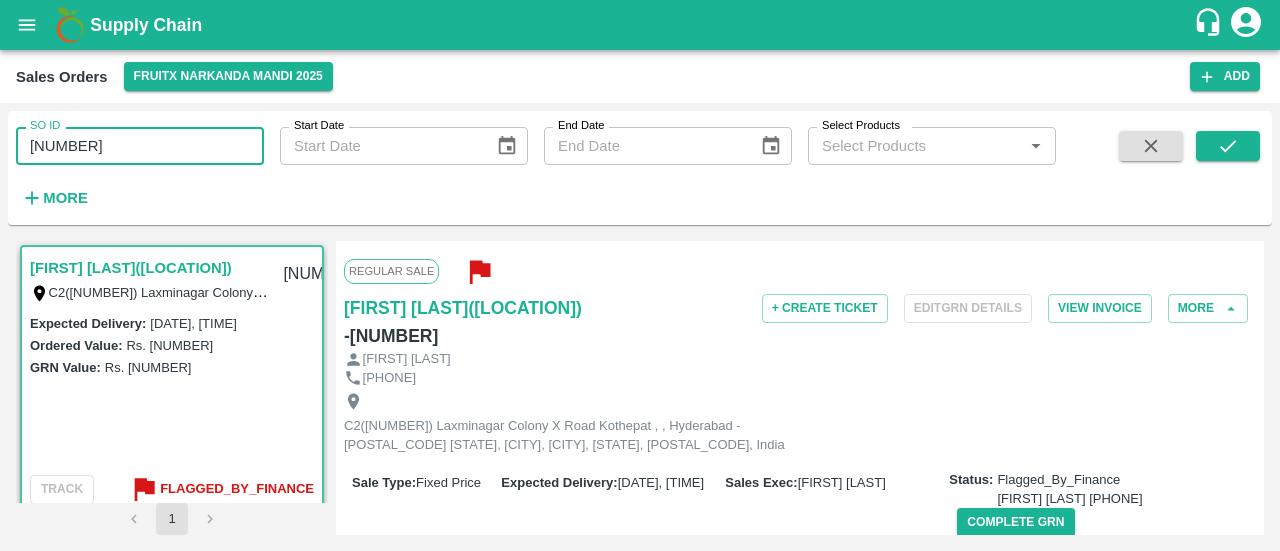 drag, startPoint x: 94, startPoint y: 133, endPoint x: 10, endPoint y: 148, distance: 85.32877 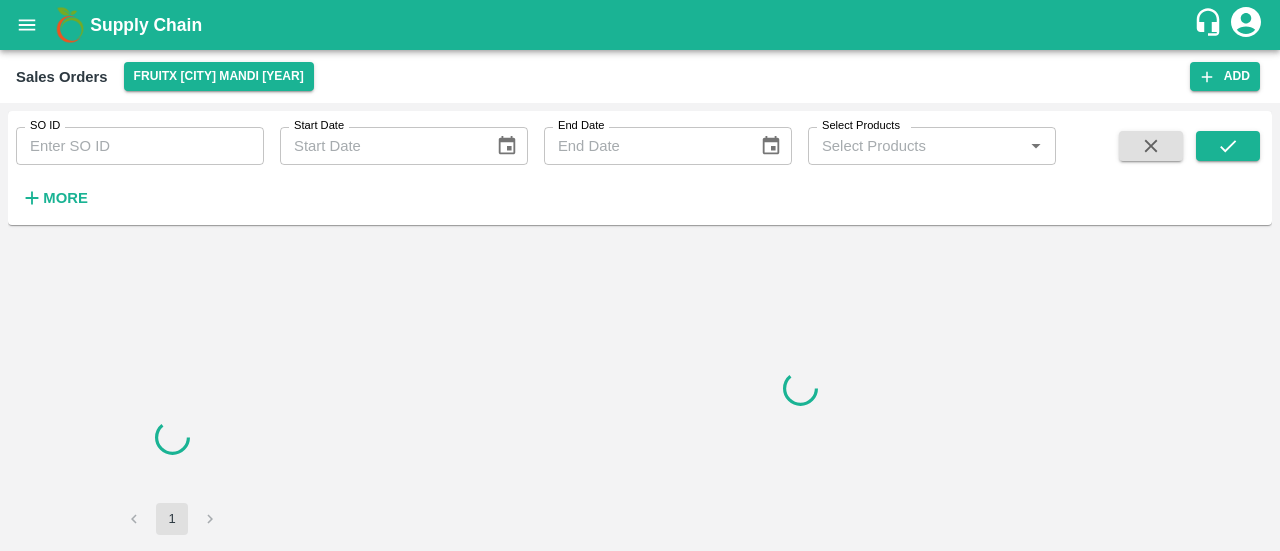 scroll, scrollTop: 0, scrollLeft: 0, axis: both 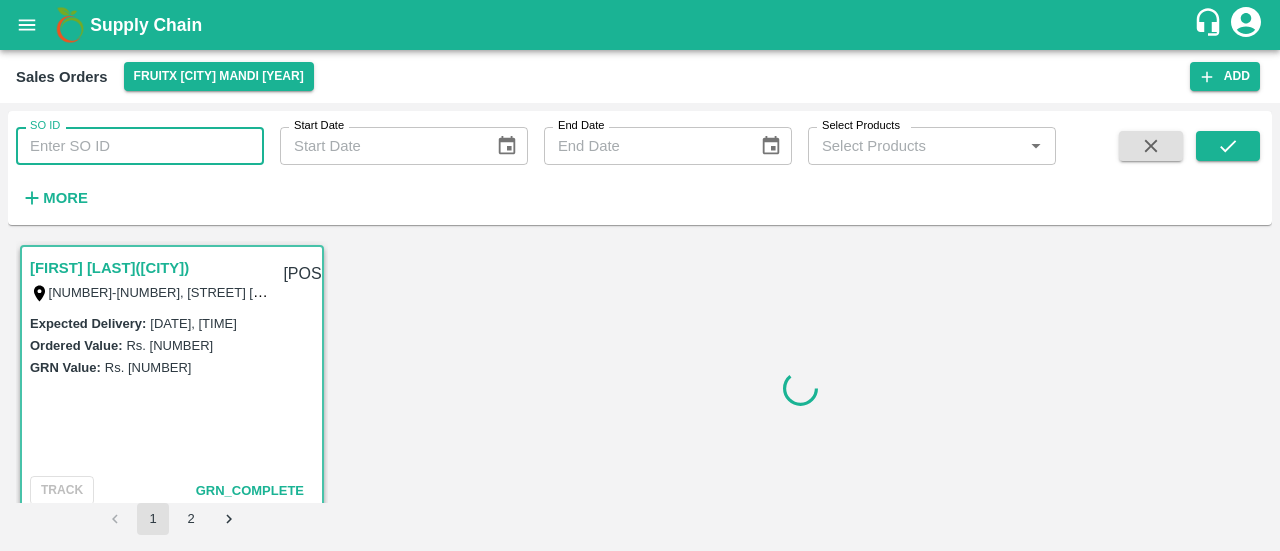 click on "SO ID" at bounding box center [140, 146] 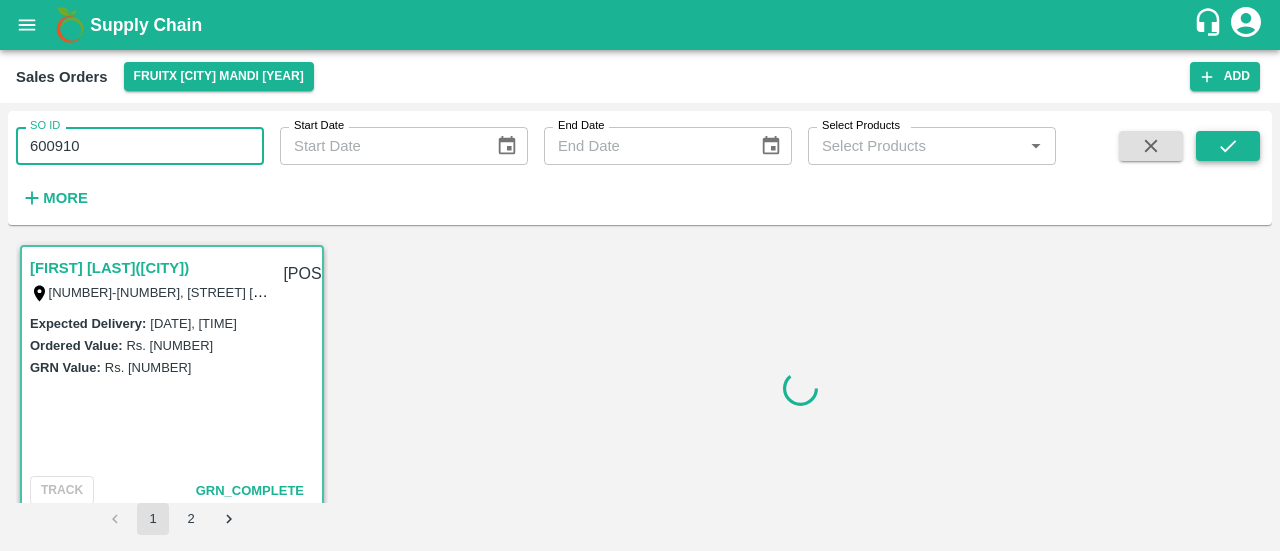 type on "600910" 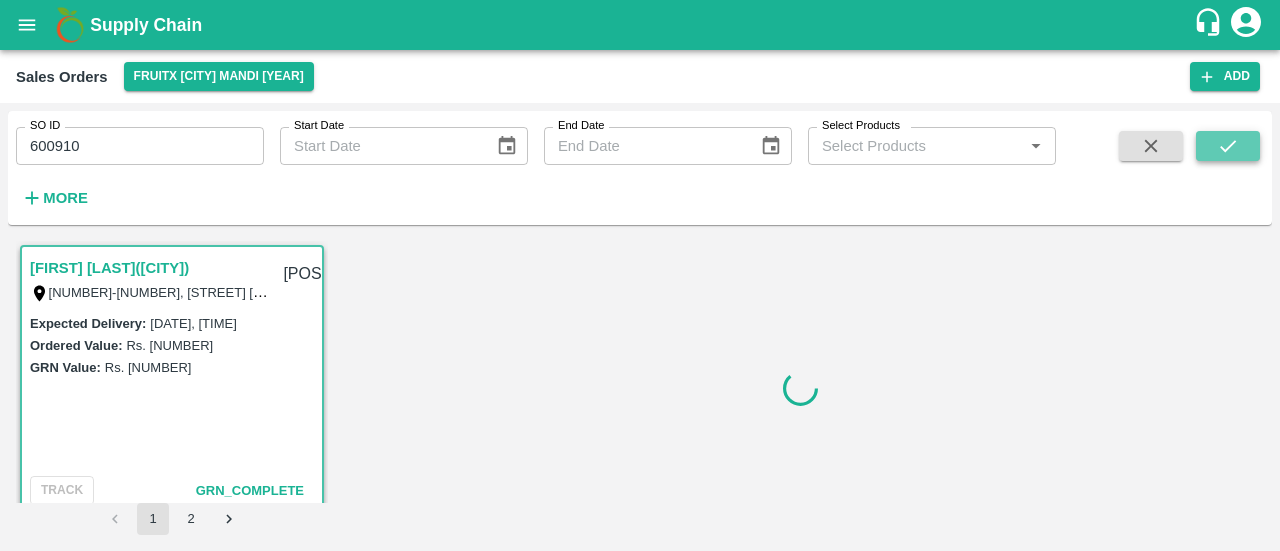 click 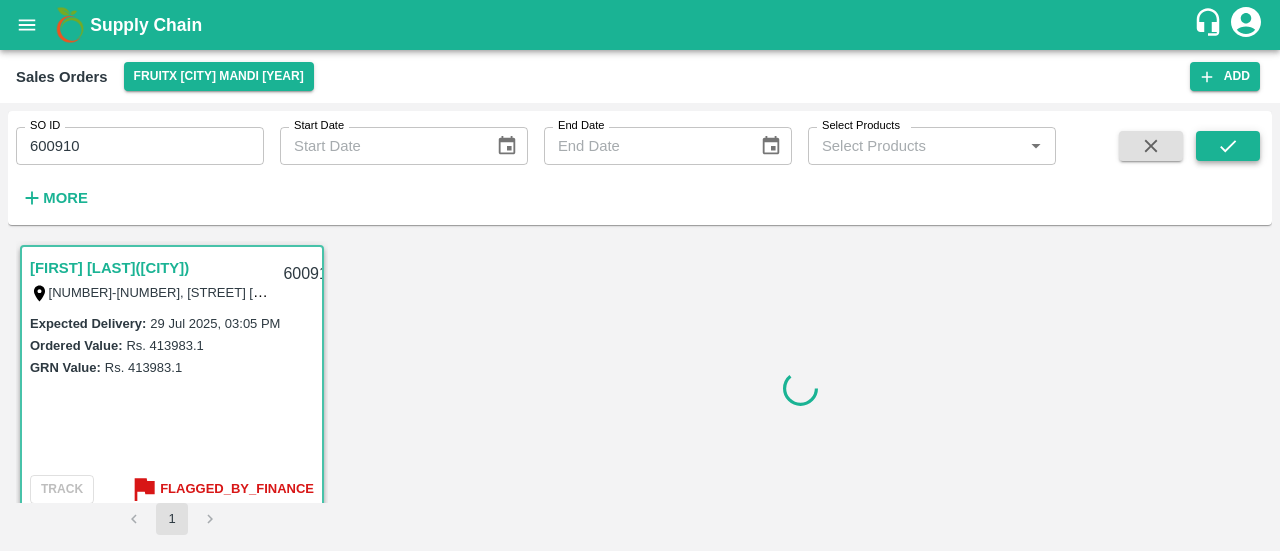 scroll, scrollTop: 6, scrollLeft: 0, axis: vertical 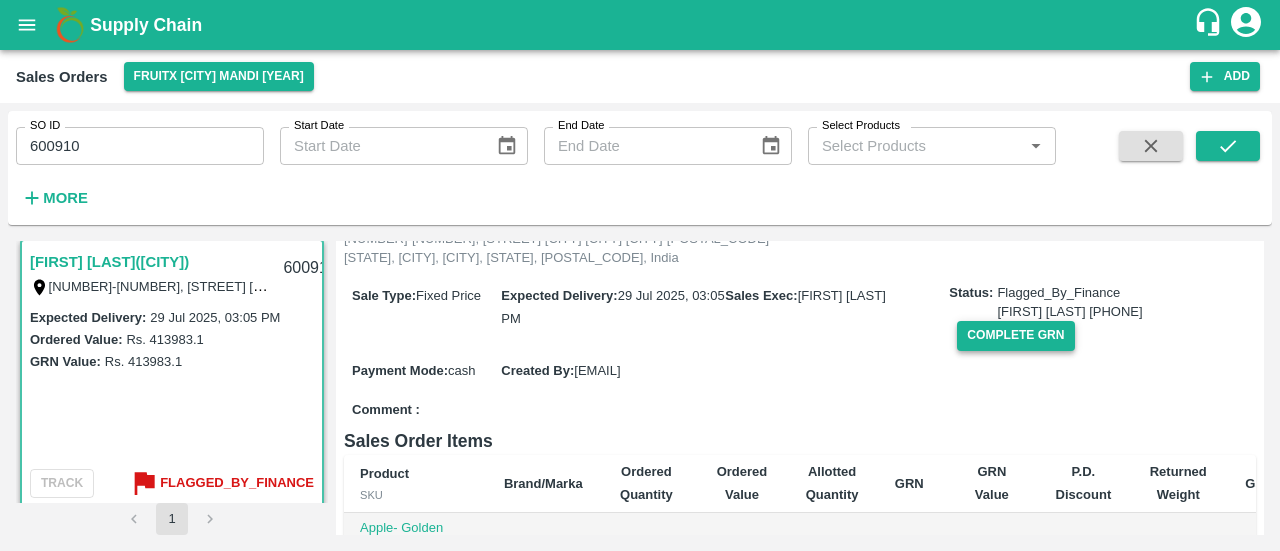 click on "Complete GRN" at bounding box center [1015, 335] 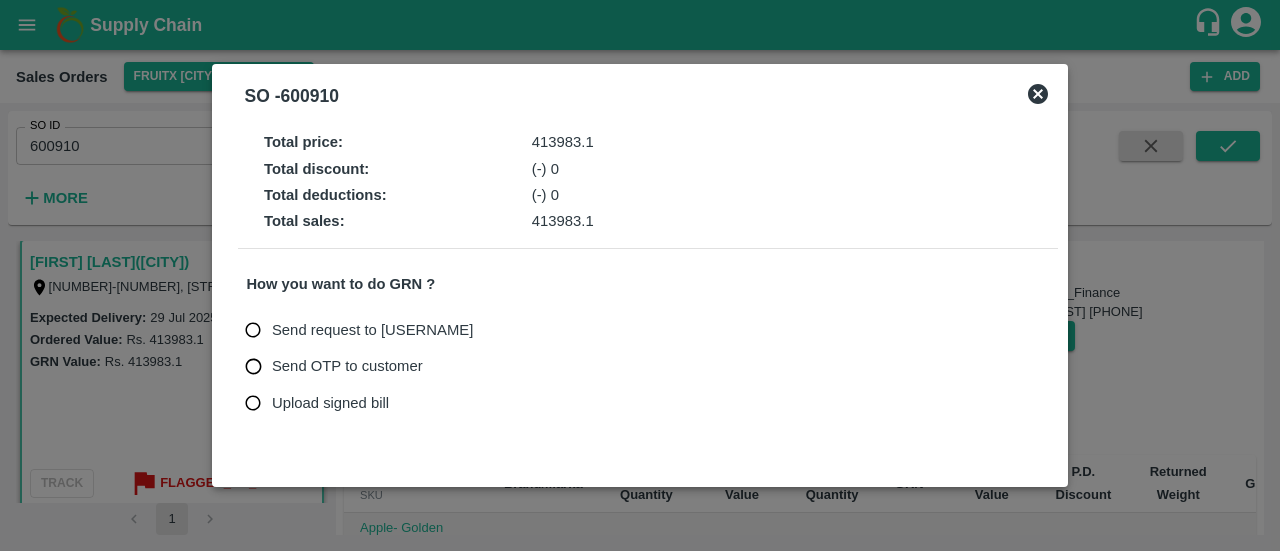 scroll, scrollTop: 160, scrollLeft: 0, axis: vertical 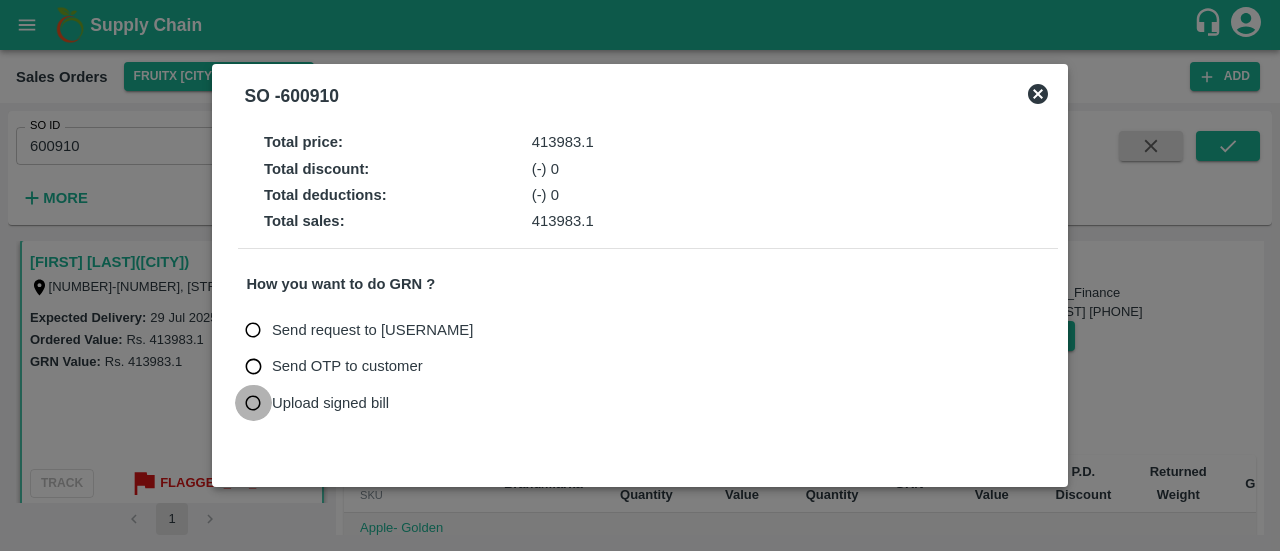 click on "Upload signed bill" at bounding box center [253, 403] 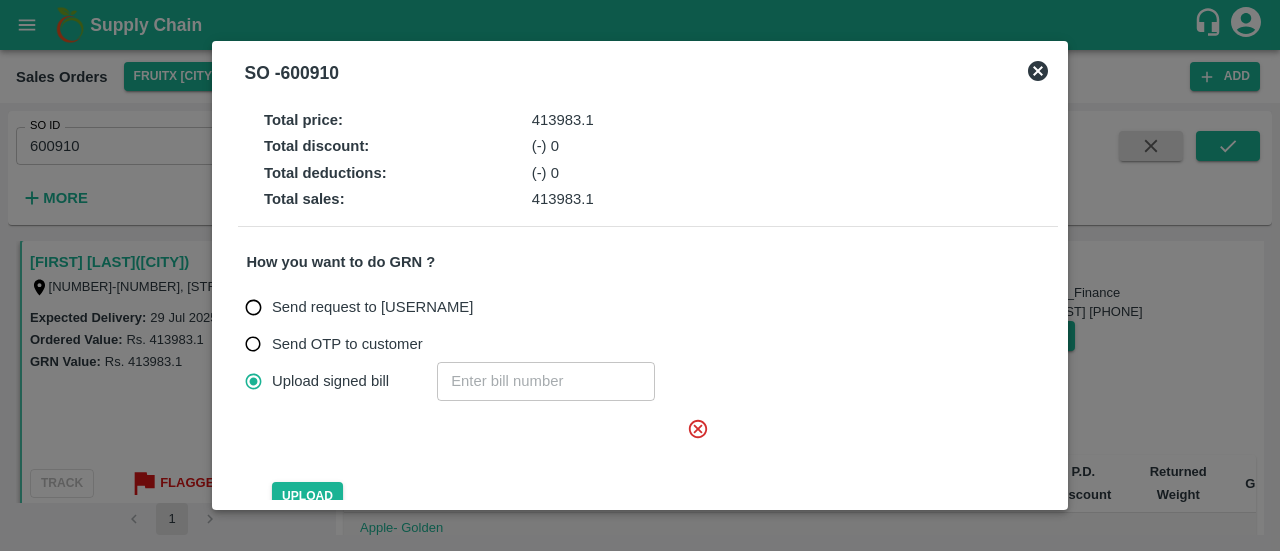 scroll, scrollTop: 130, scrollLeft: 0, axis: vertical 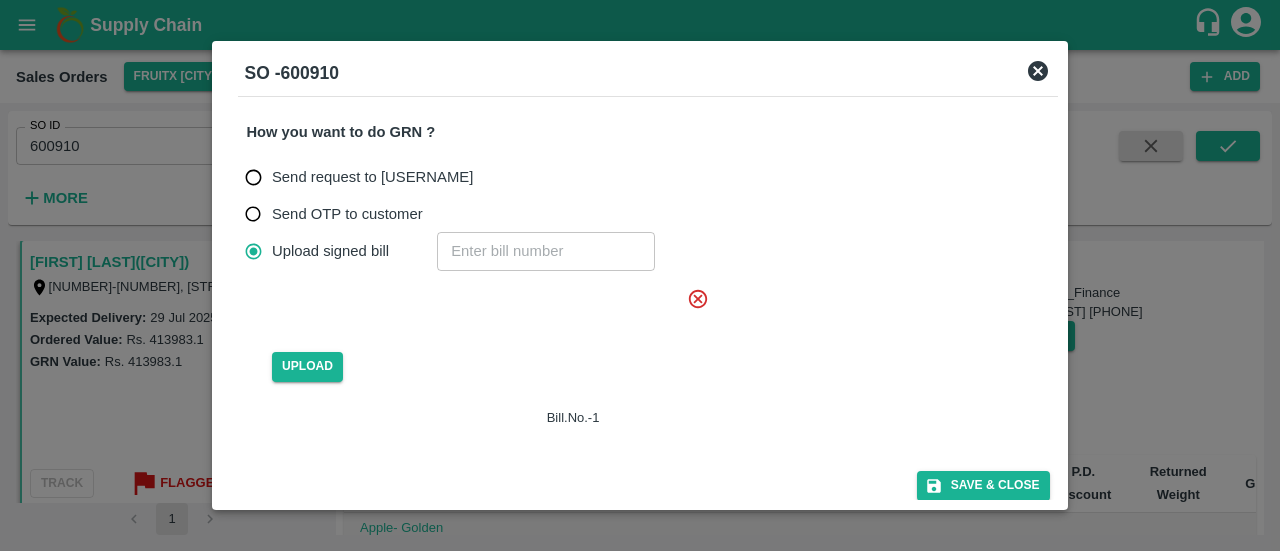 click at bounding box center (577, 348) 